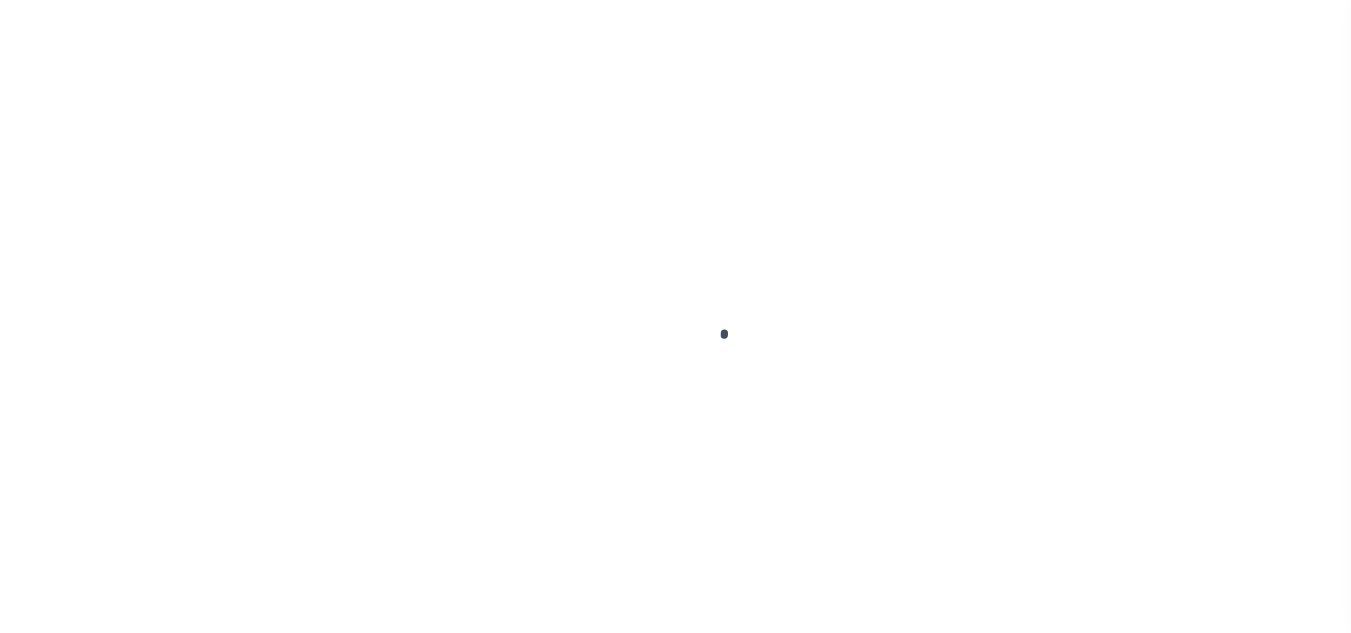 scroll, scrollTop: 0, scrollLeft: 0, axis: both 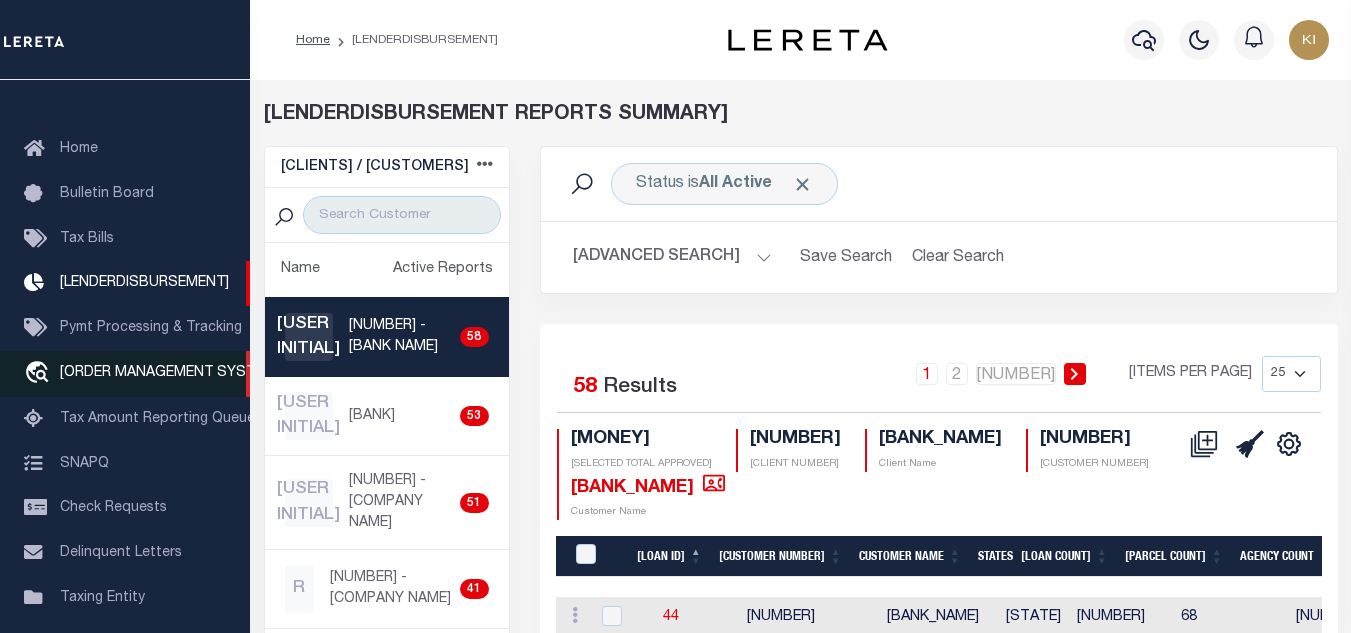 click on "[ORDER MANAGEMENT SYSTEM]" at bounding box center [169, 373] 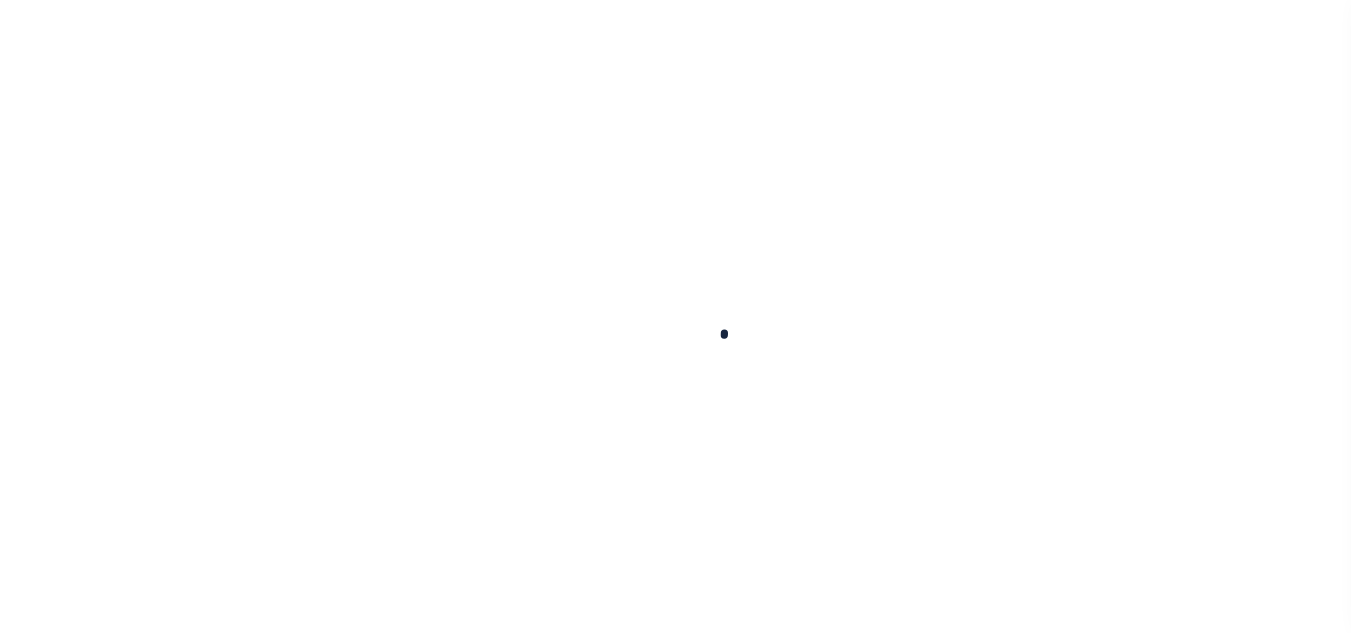 scroll, scrollTop: 0, scrollLeft: 0, axis: both 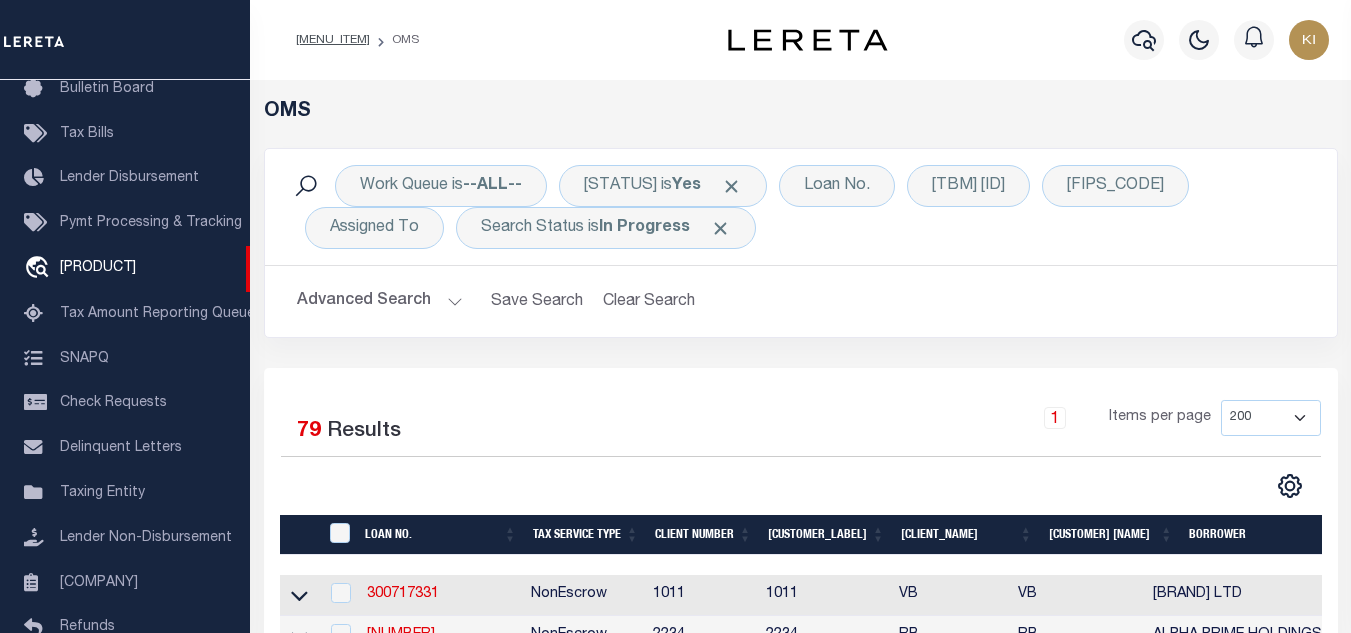 click on "Advanced Search" at bounding box center (380, 301) 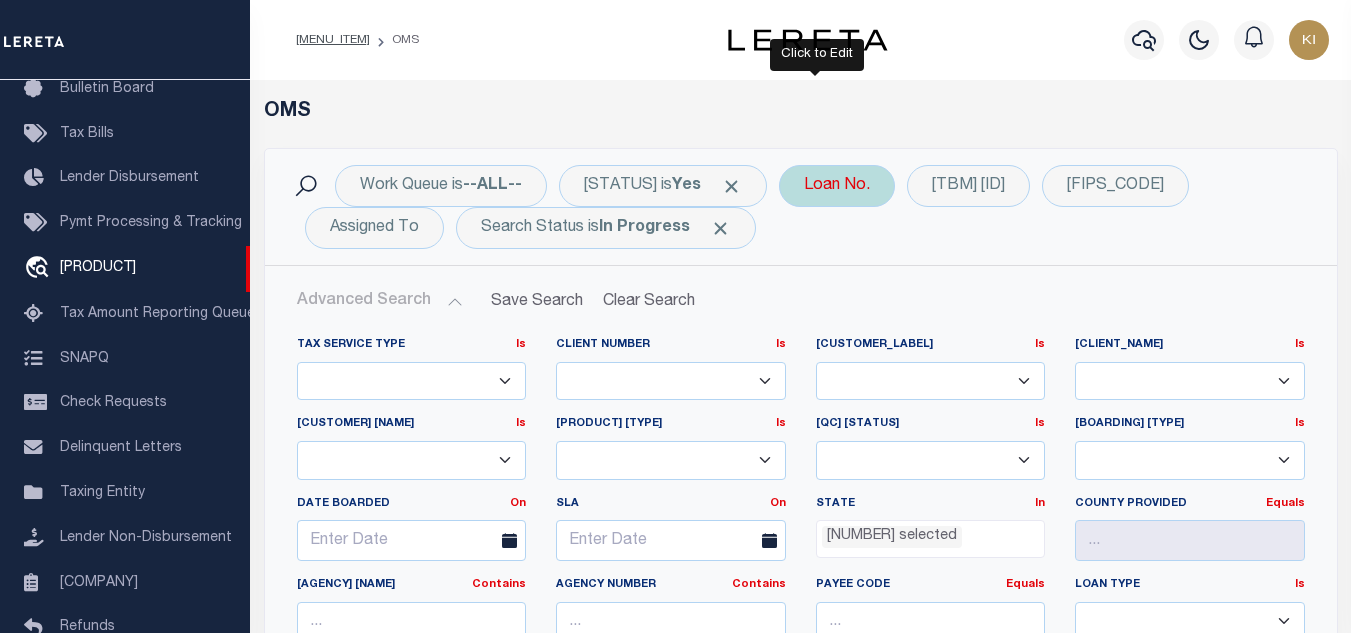 click on "Loan No." at bounding box center [837, 186] 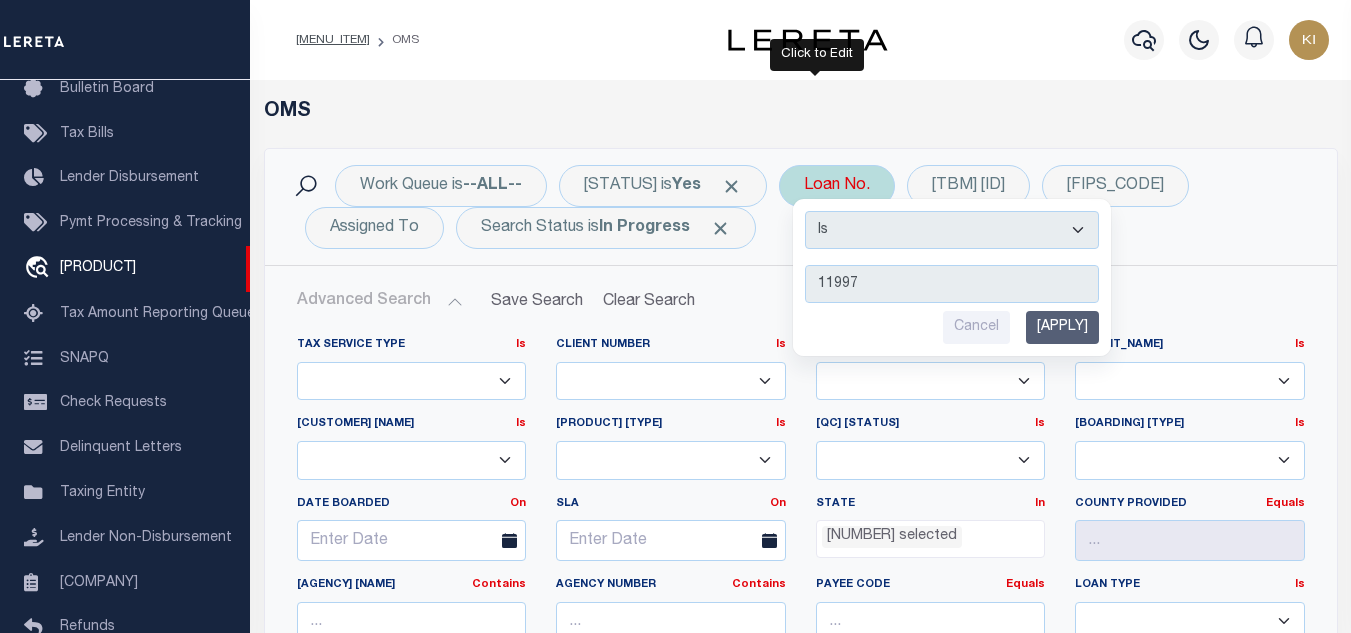 type on "11997" 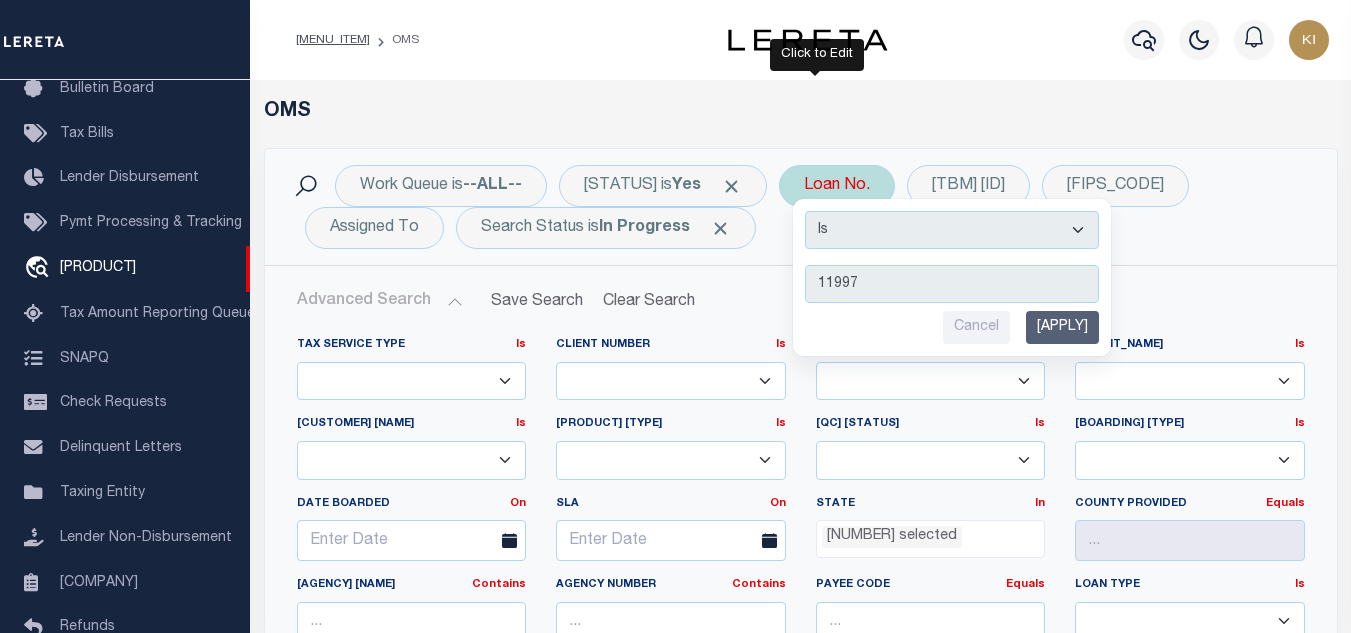 click on "[APPLY]" at bounding box center [1062, 327] 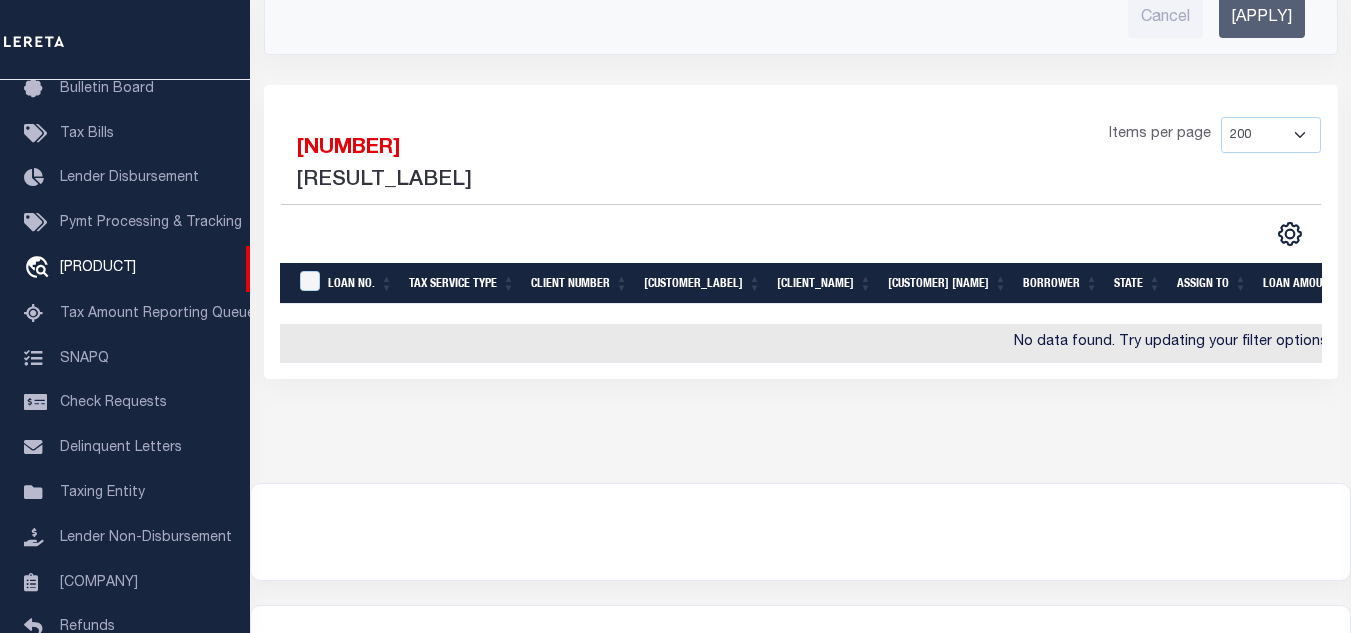 scroll, scrollTop: 300, scrollLeft: 0, axis: vertical 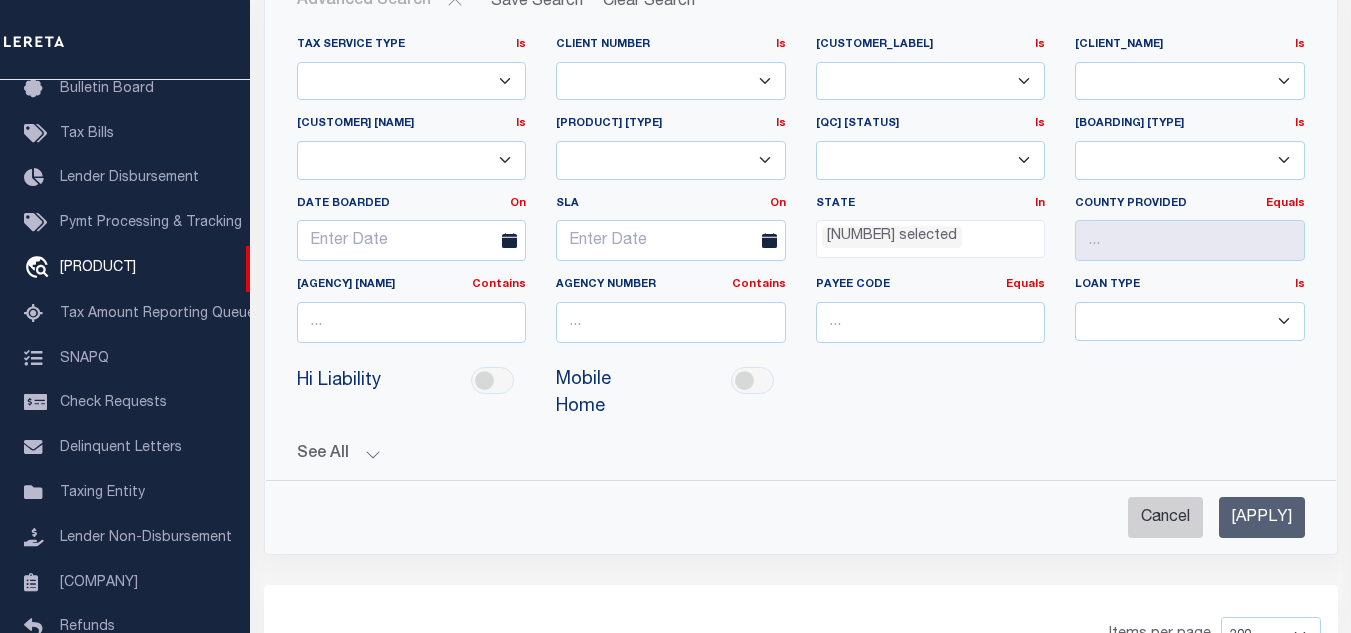 click on "Cancel" at bounding box center (1165, 517) 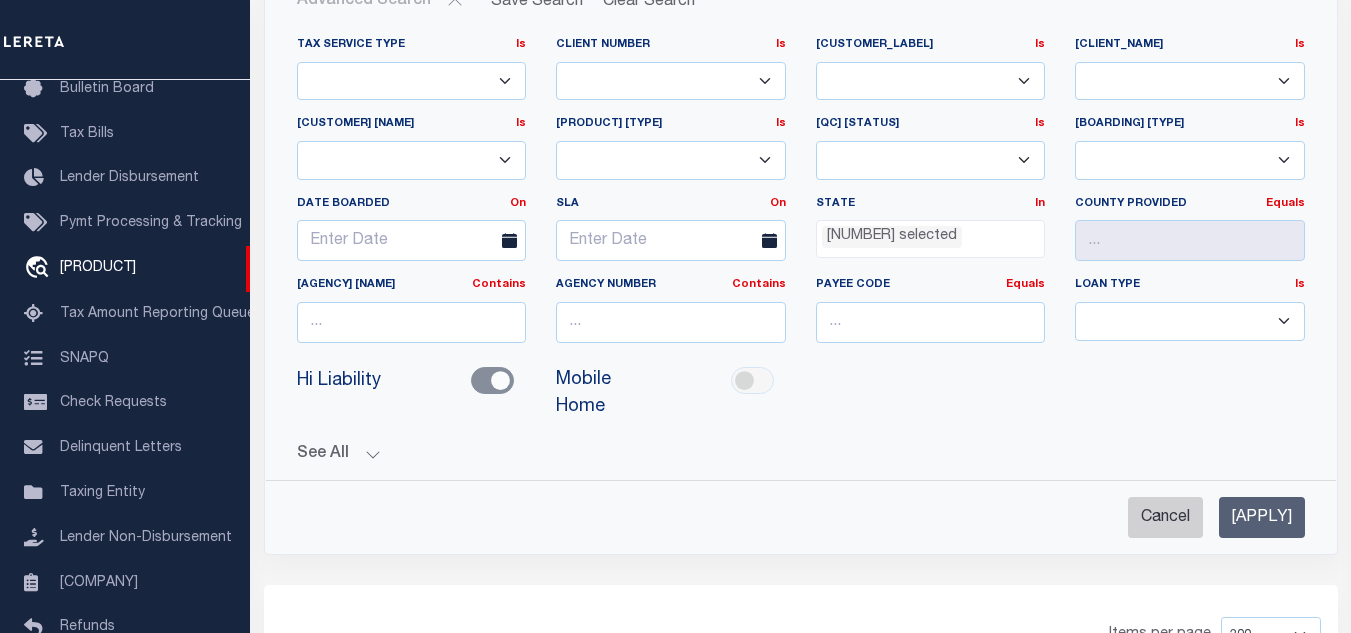 checkbox on "true" 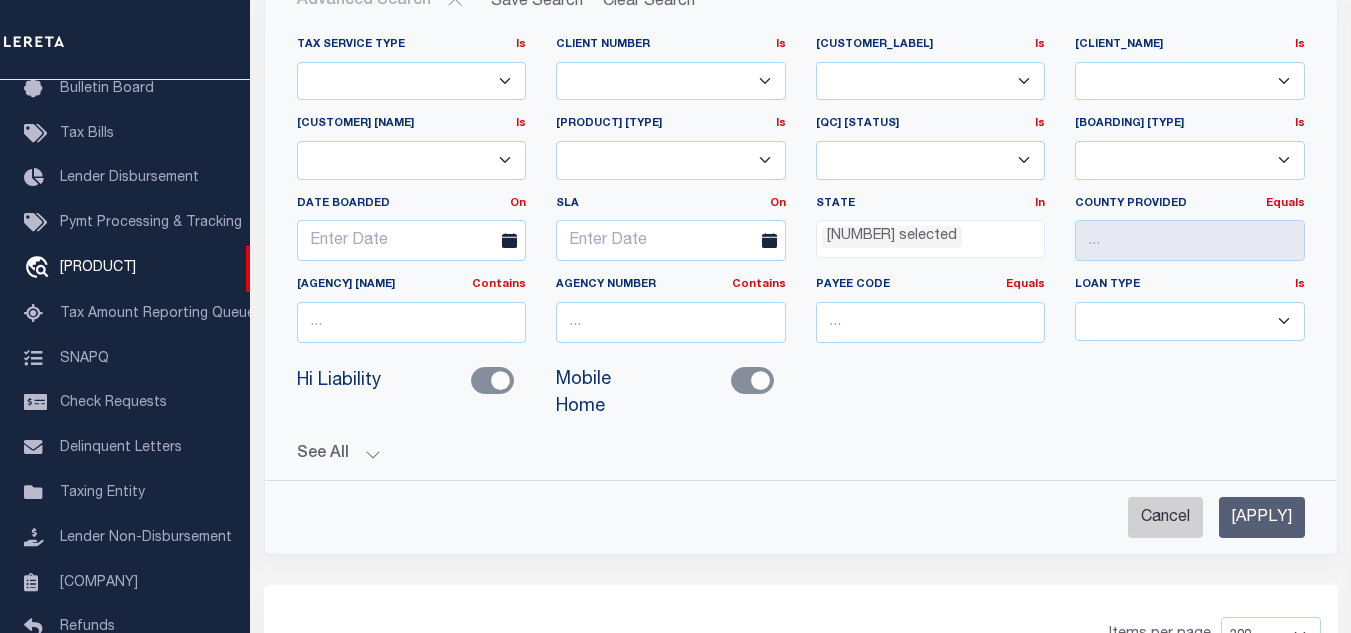 checkbox on "true" 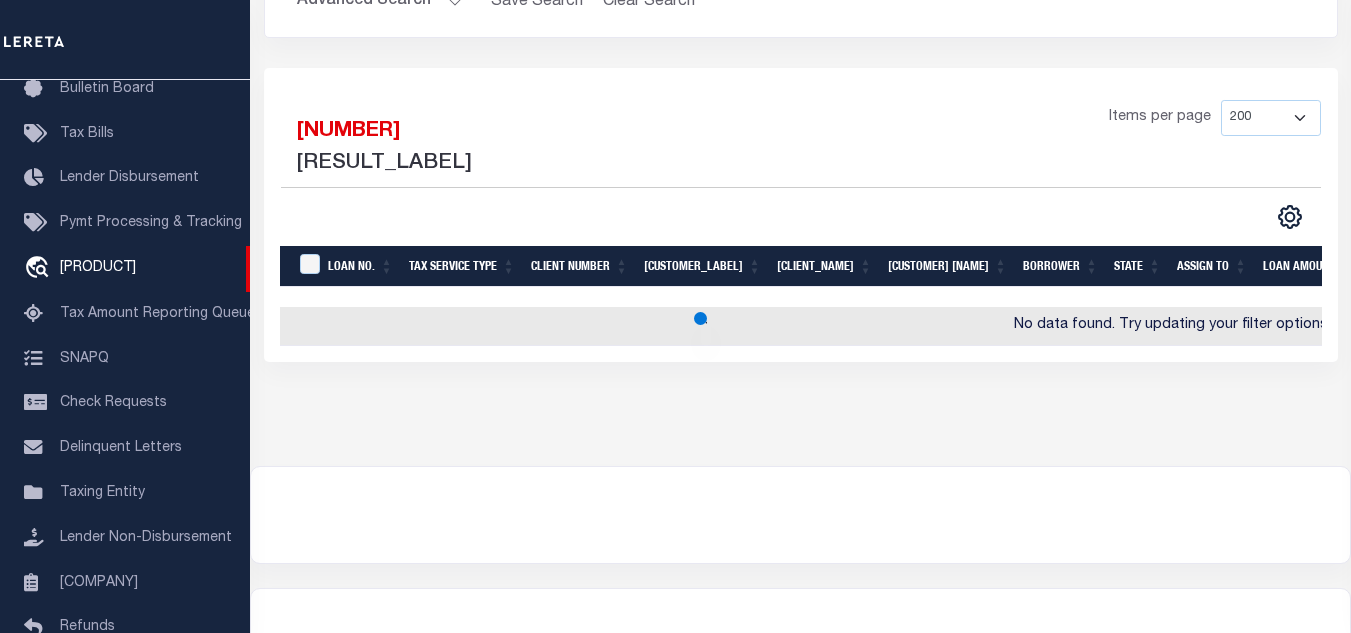 scroll, scrollTop: 972, scrollLeft: 0, axis: vertical 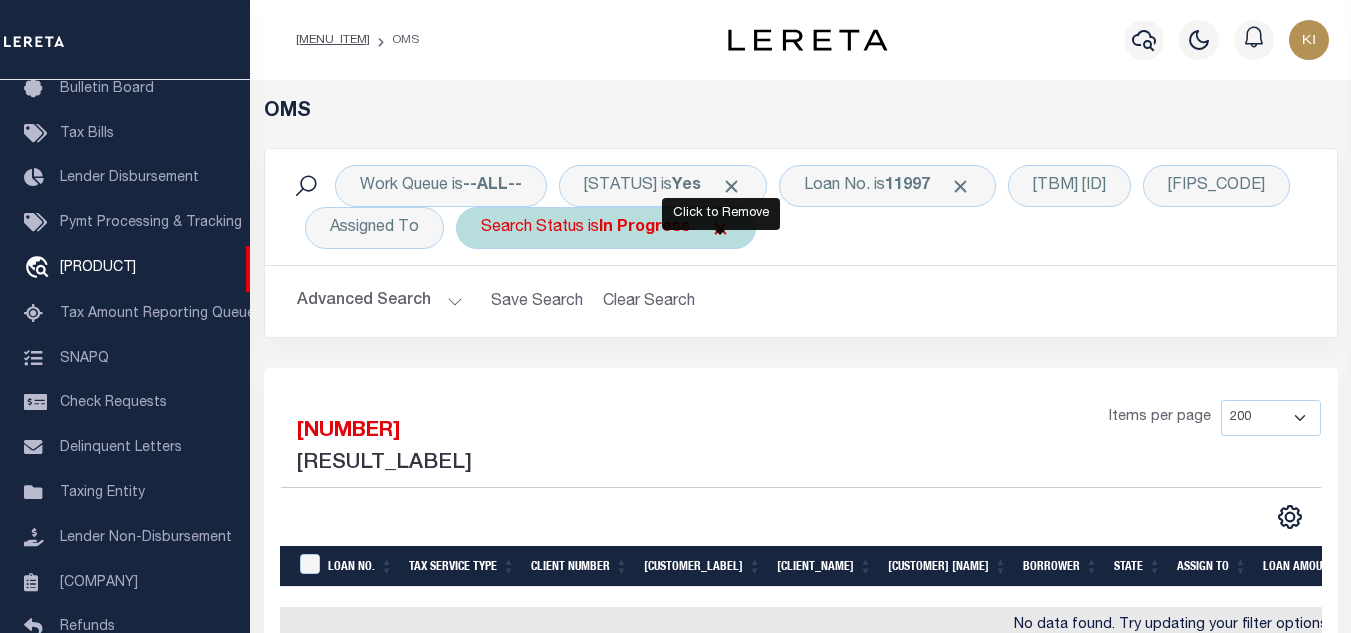 click at bounding box center (720, 228) 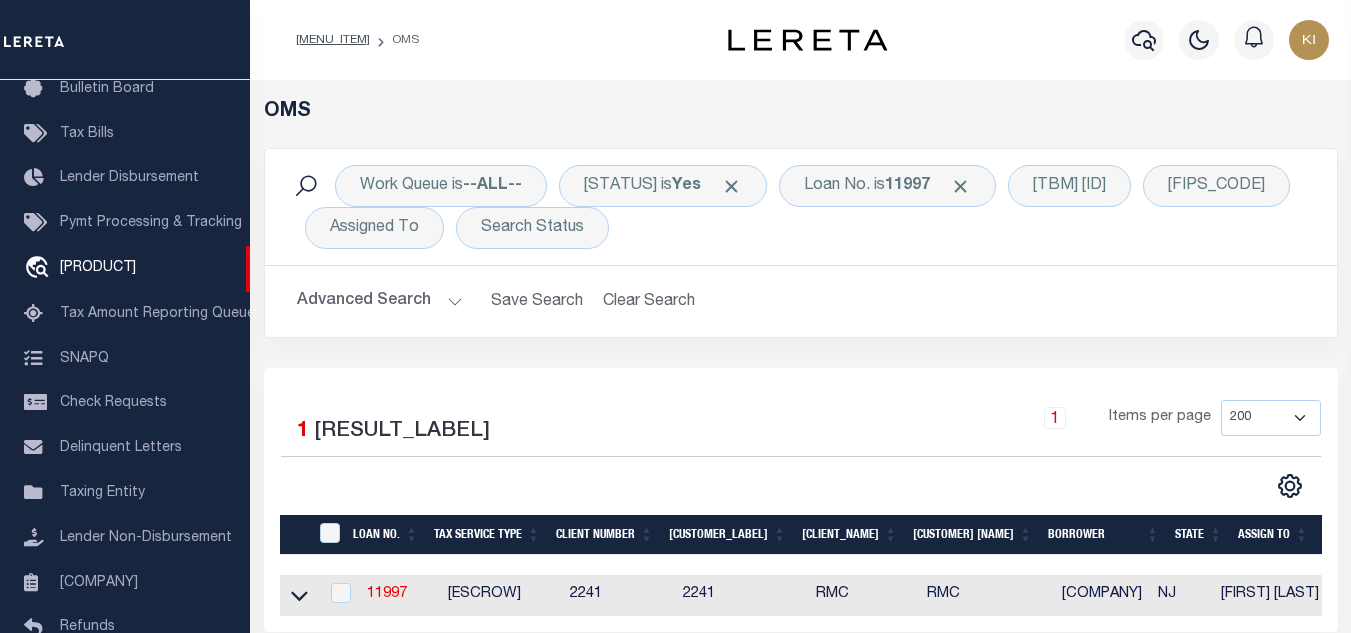 scroll, scrollTop: 100, scrollLeft: 0, axis: vertical 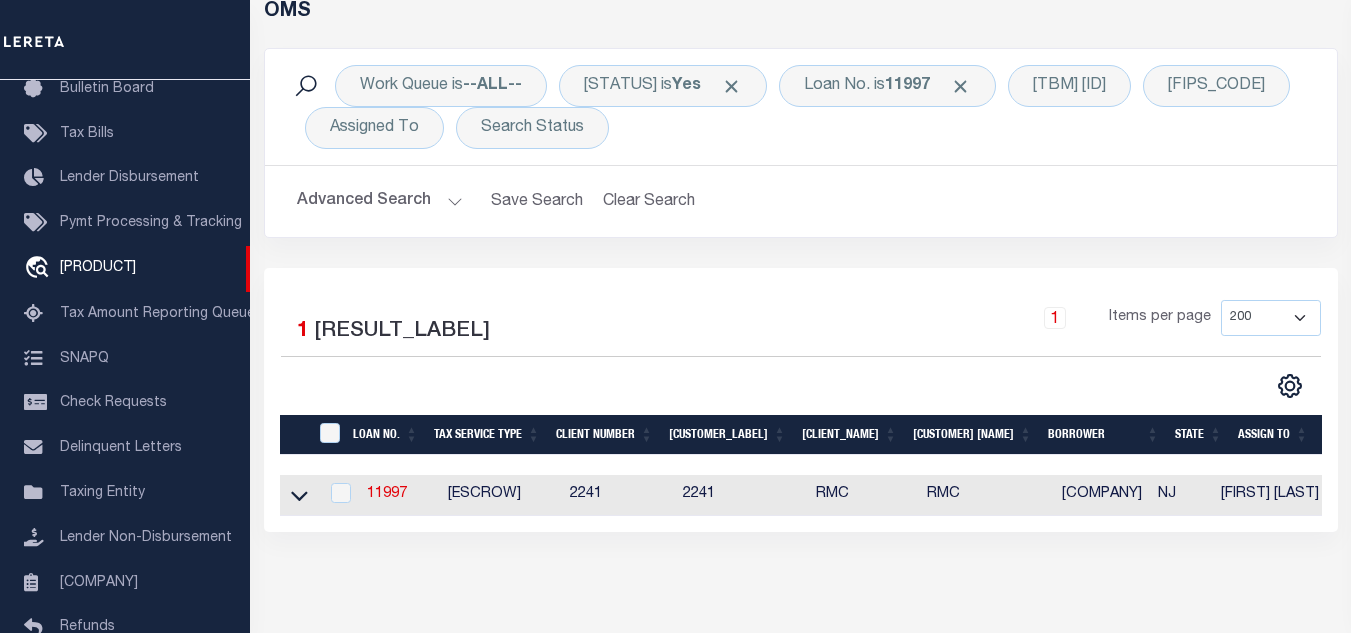 click on "1
Items per page   10 25 50 100 200" at bounding box center [934, 326] 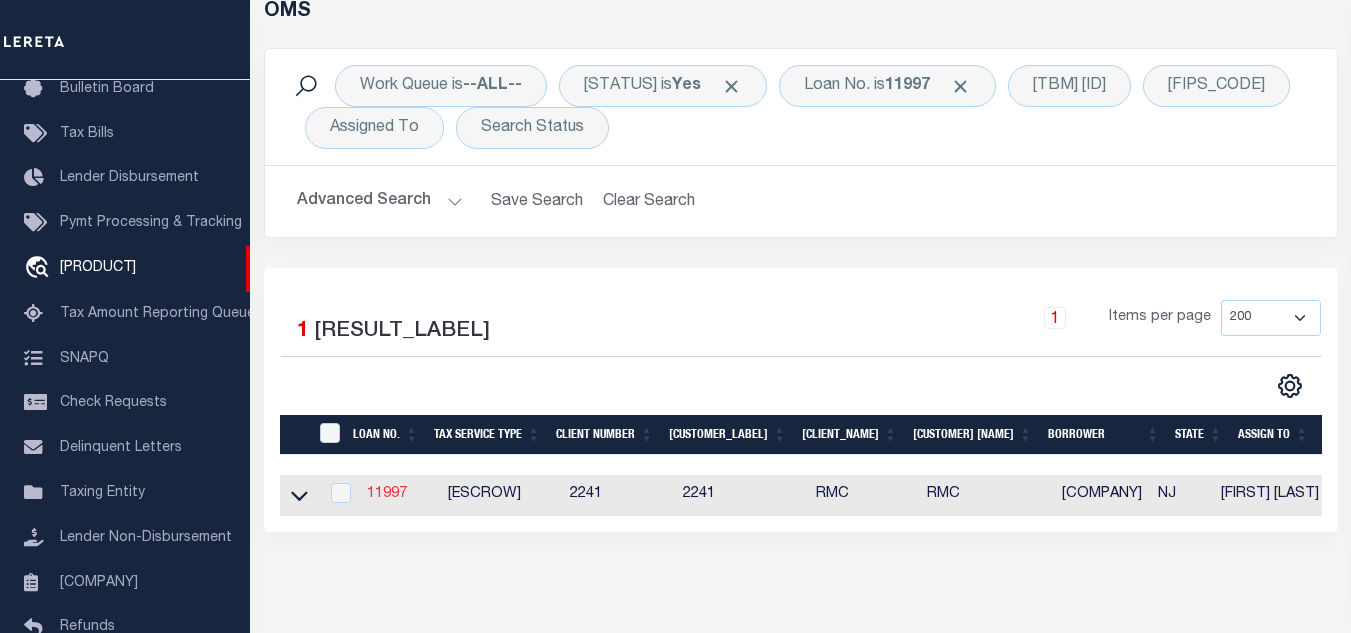 click on "11997" at bounding box center [387, 494] 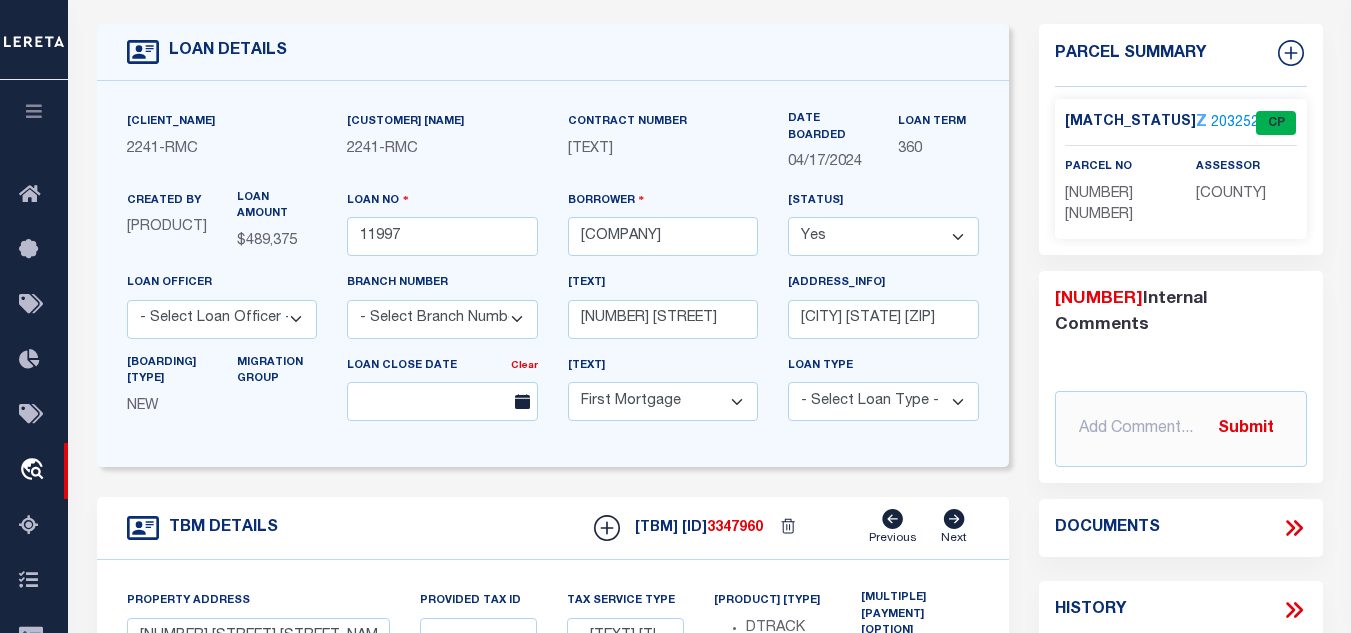 scroll, scrollTop: 0, scrollLeft: 0, axis: both 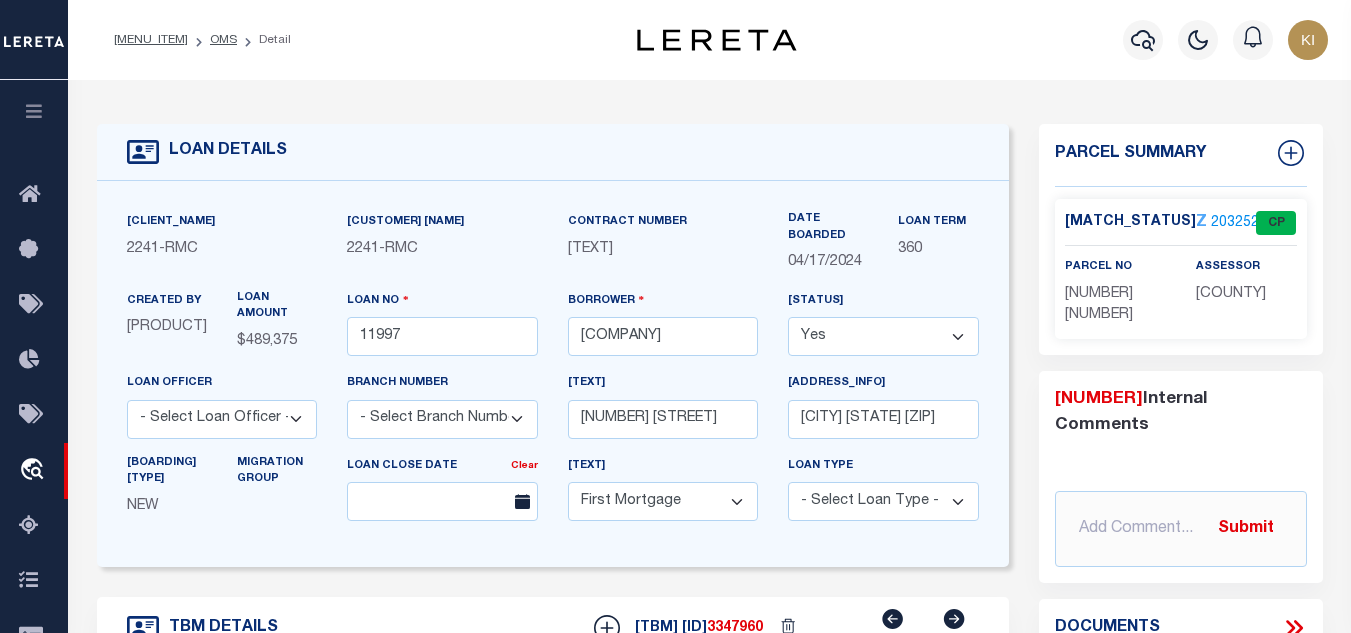 click on "2032527" at bounding box center [1239, 223] 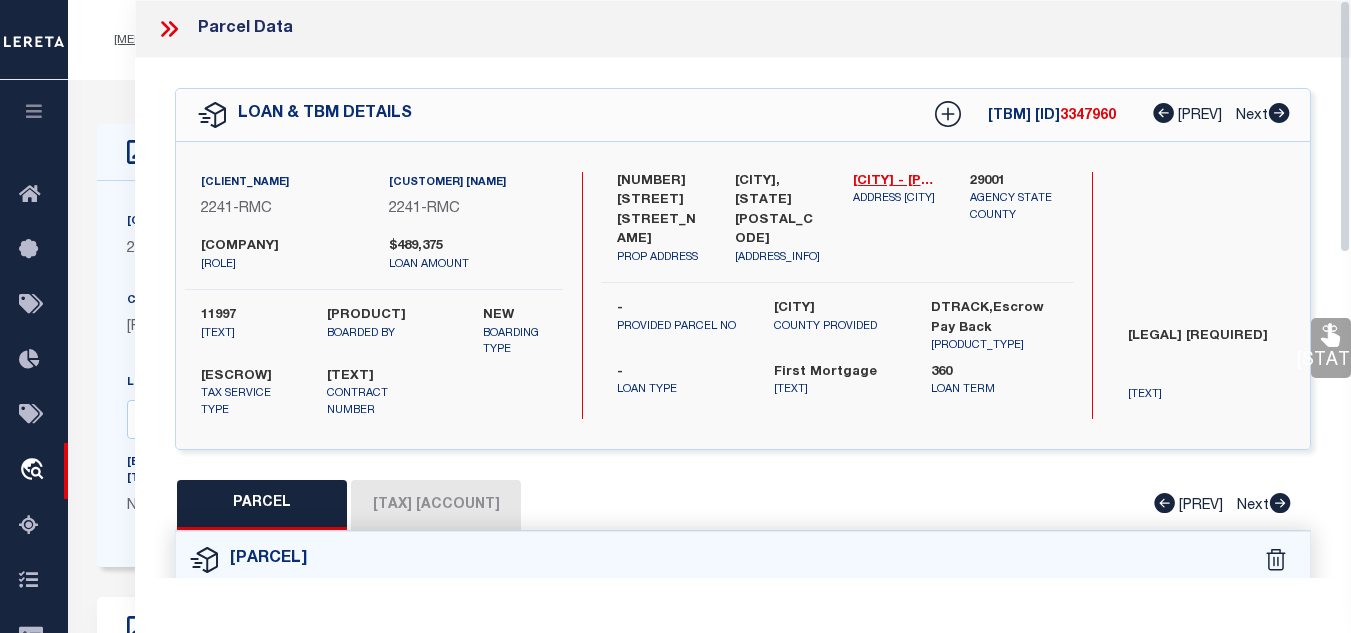 scroll, scrollTop: 300, scrollLeft: 0, axis: vertical 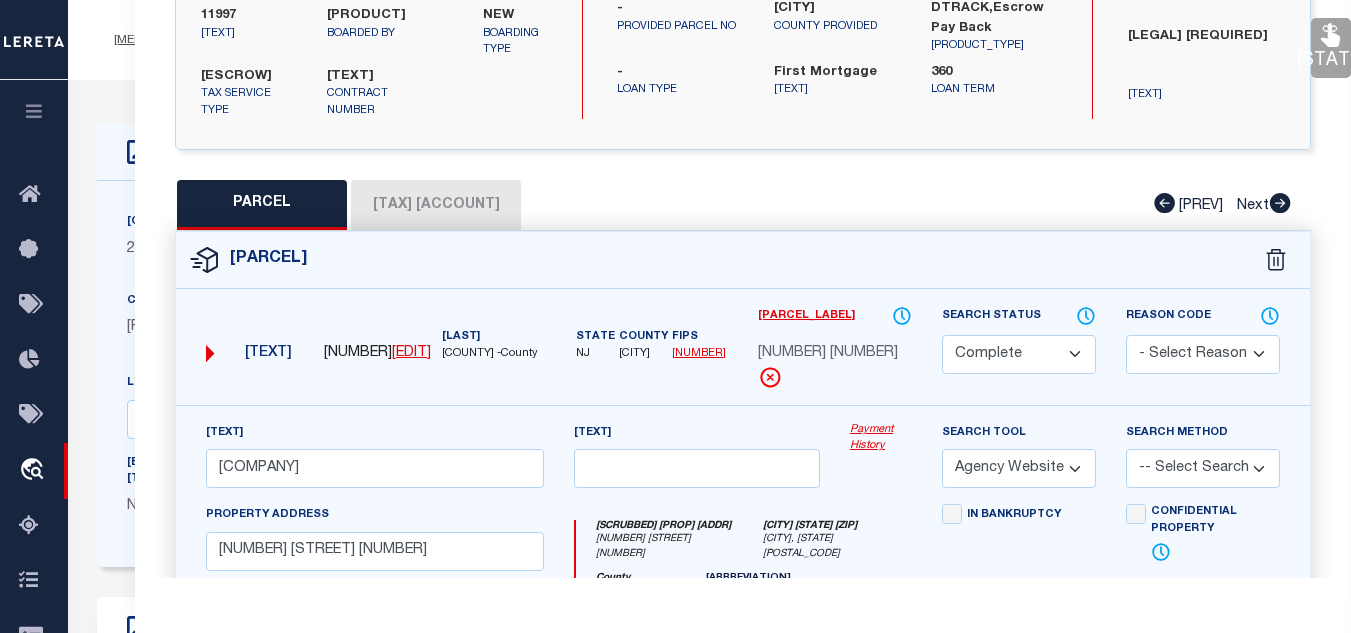click on "Payment History" at bounding box center [881, 438] 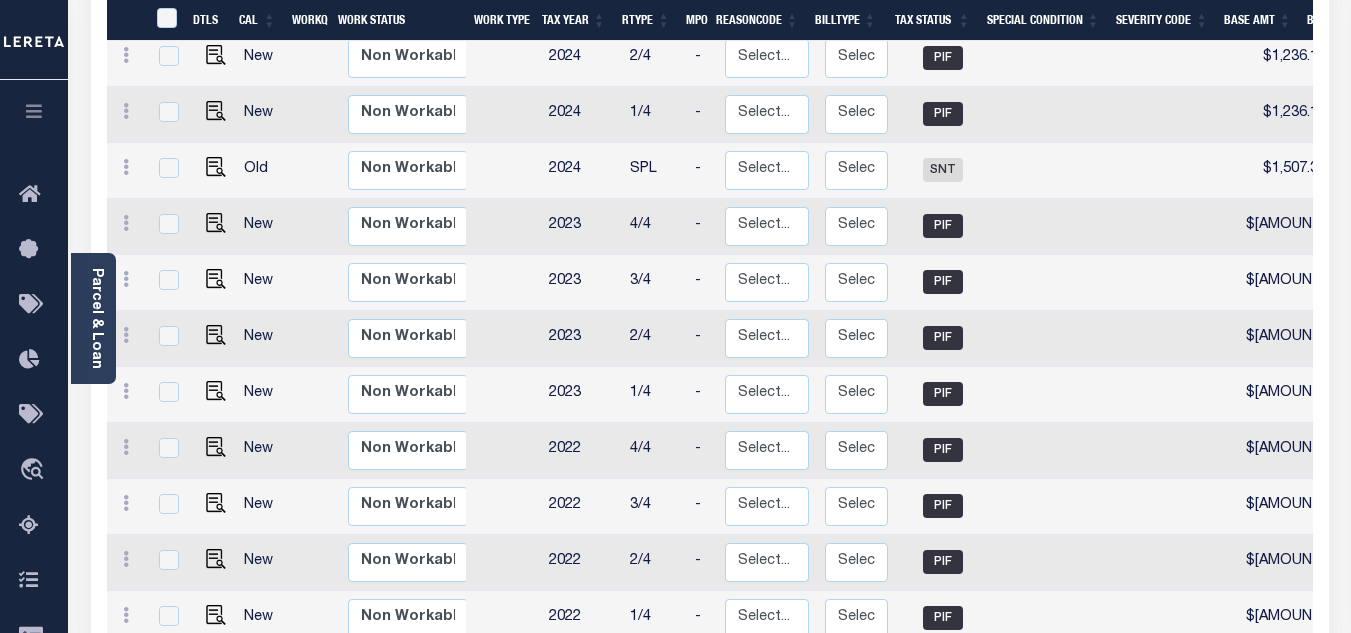 scroll, scrollTop: 1100, scrollLeft: 0, axis: vertical 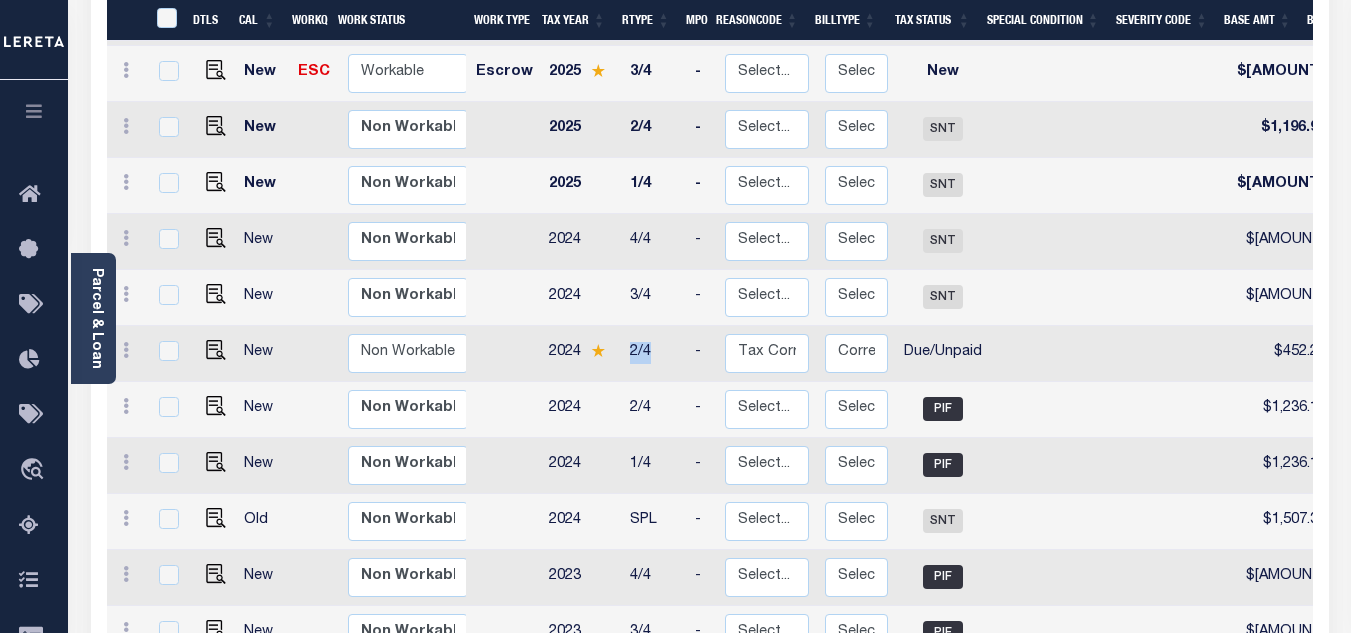 drag, startPoint x: 623, startPoint y: 343, endPoint x: 643, endPoint y: 344, distance: 20.024984 